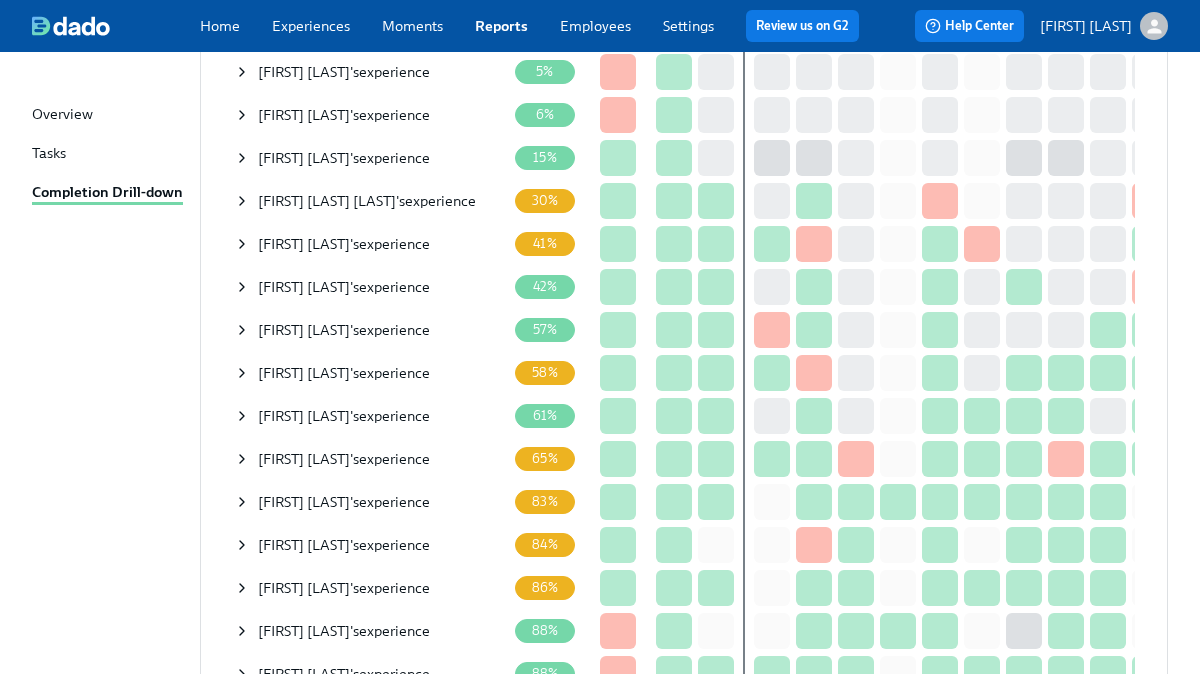 scroll, scrollTop: 0, scrollLeft: 0, axis: both 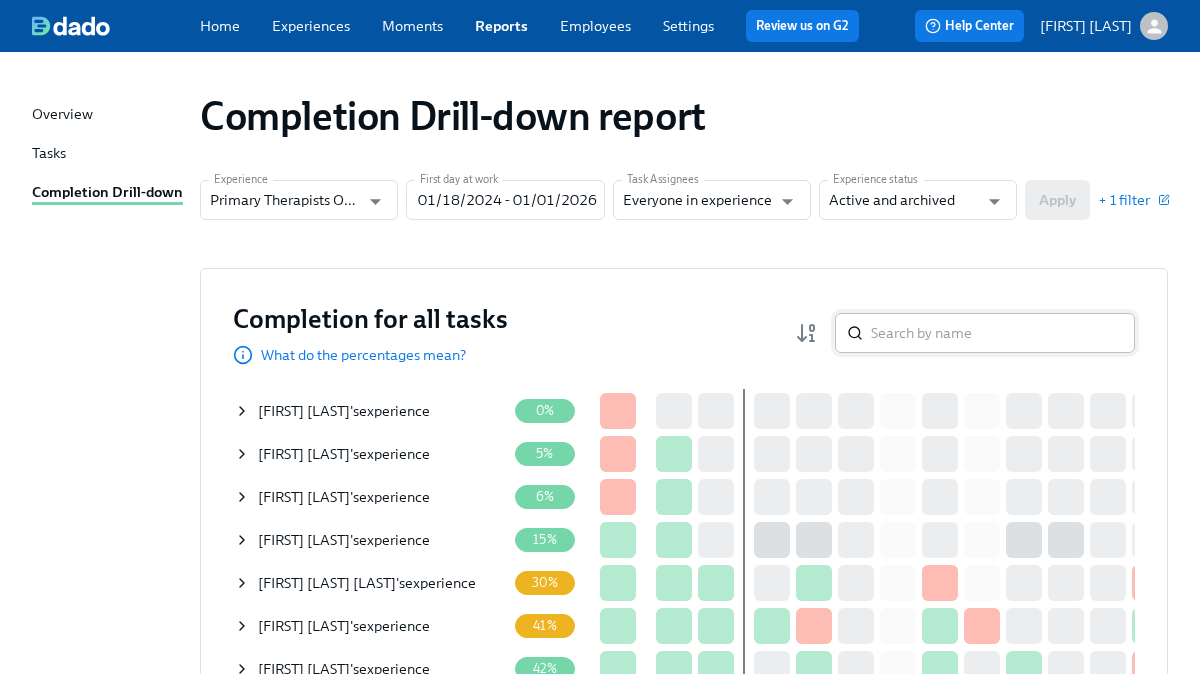 click at bounding box center (1003, 333) 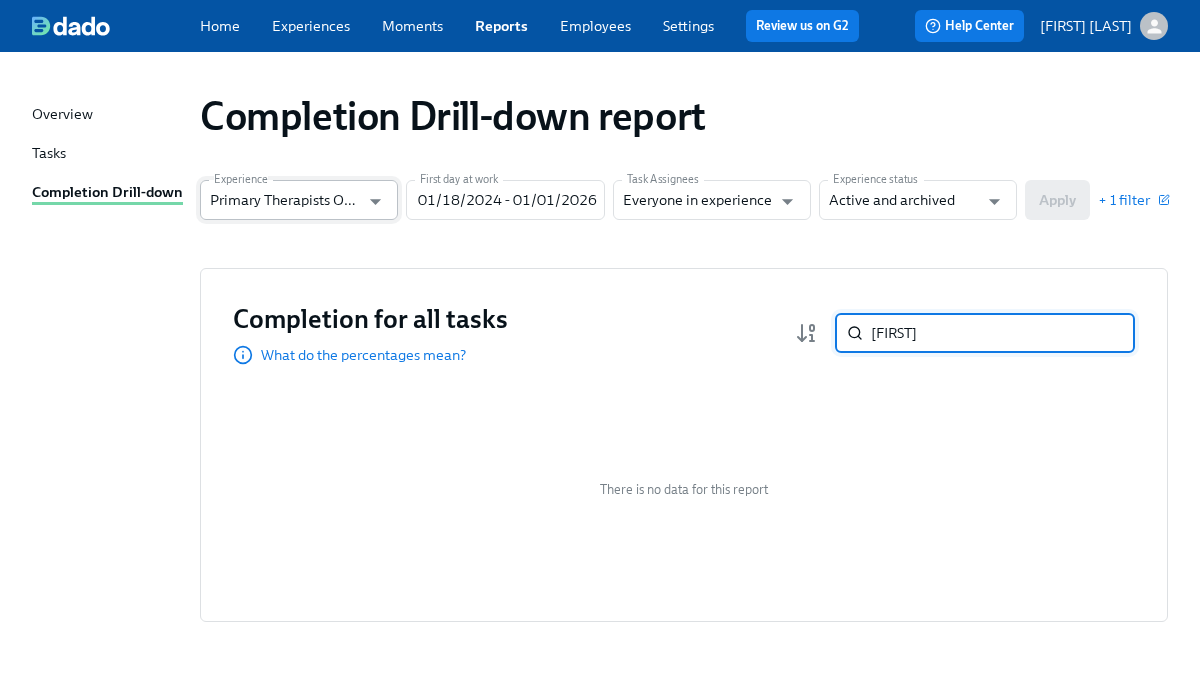 type on "nadiyah" 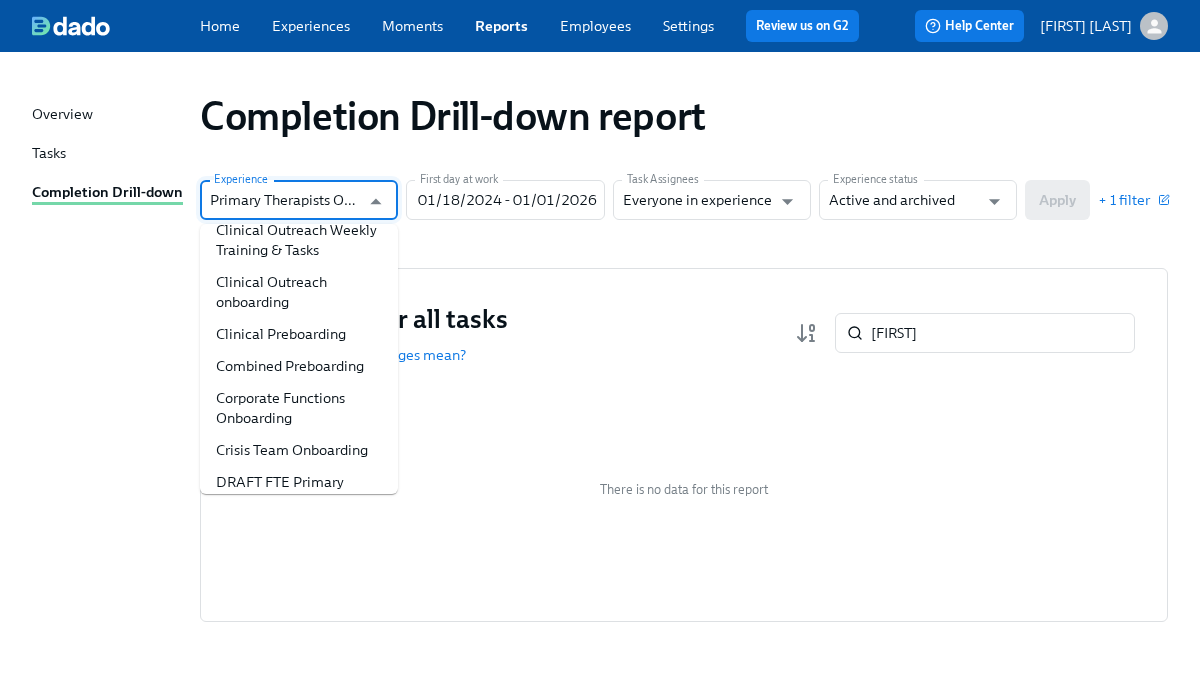 scroll, scrollTop: 578, scrollLeft: 0, axis: vertical 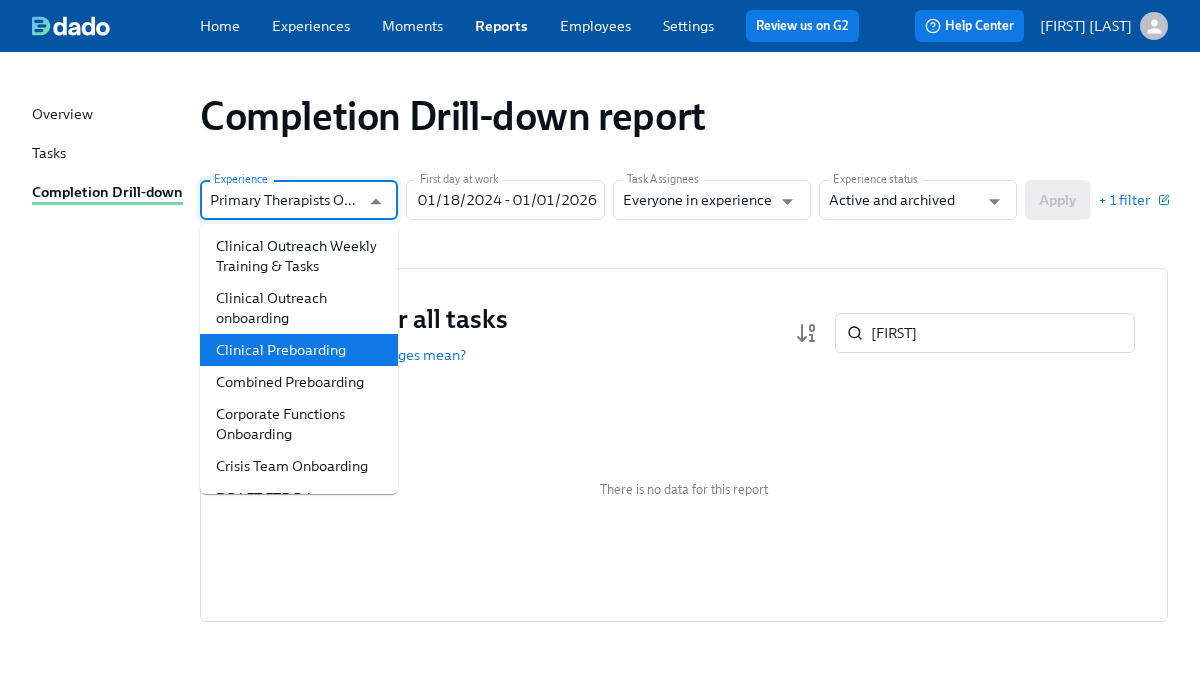 click on "Clinical Preboarding" at bounding box center [299, 350] 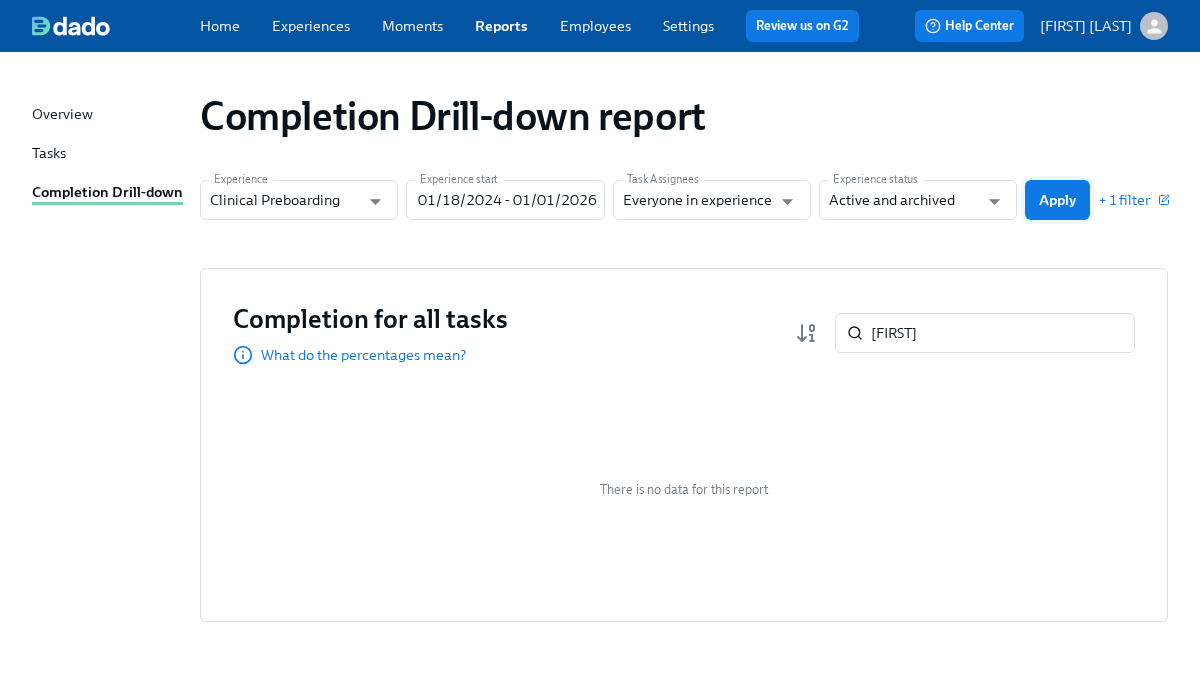 click on "Apply" at bounding box center [1057, 200] 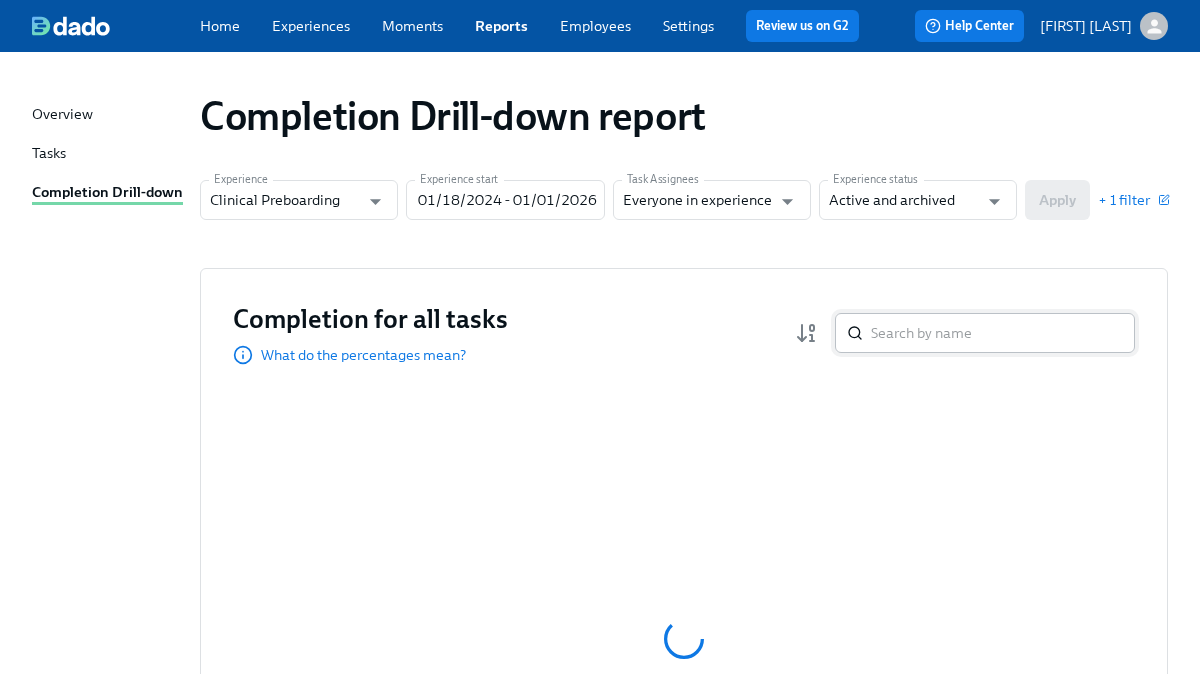 click at bounding box center [1003, 333] 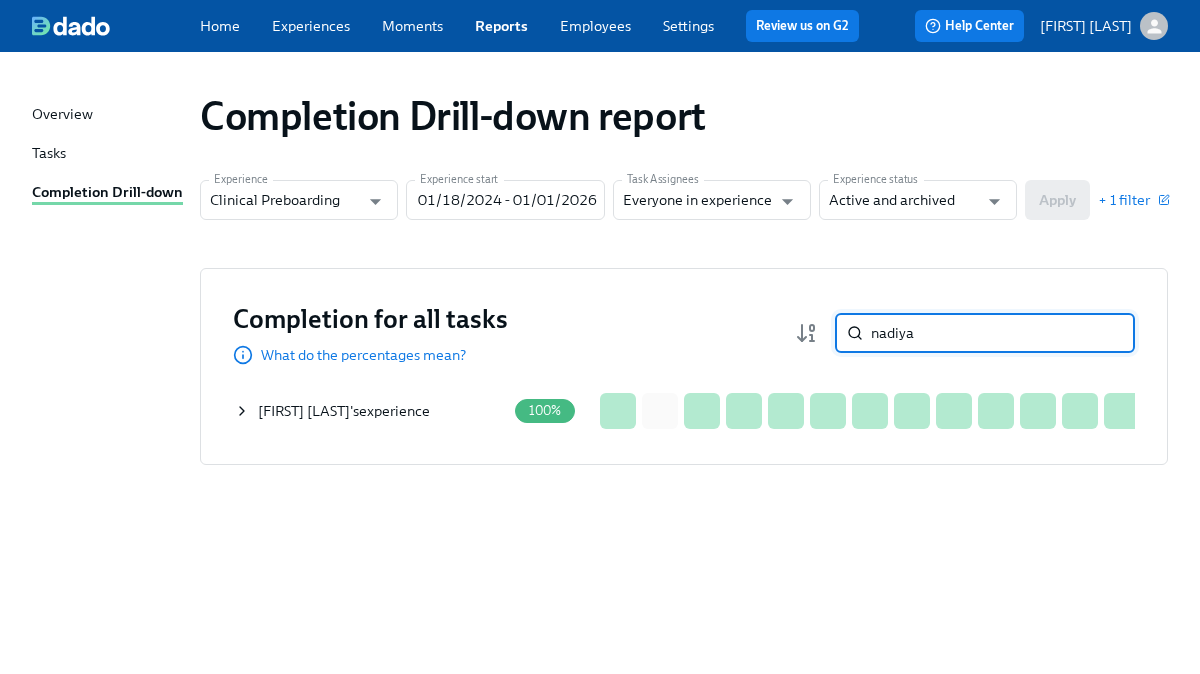 type on "nadiya" 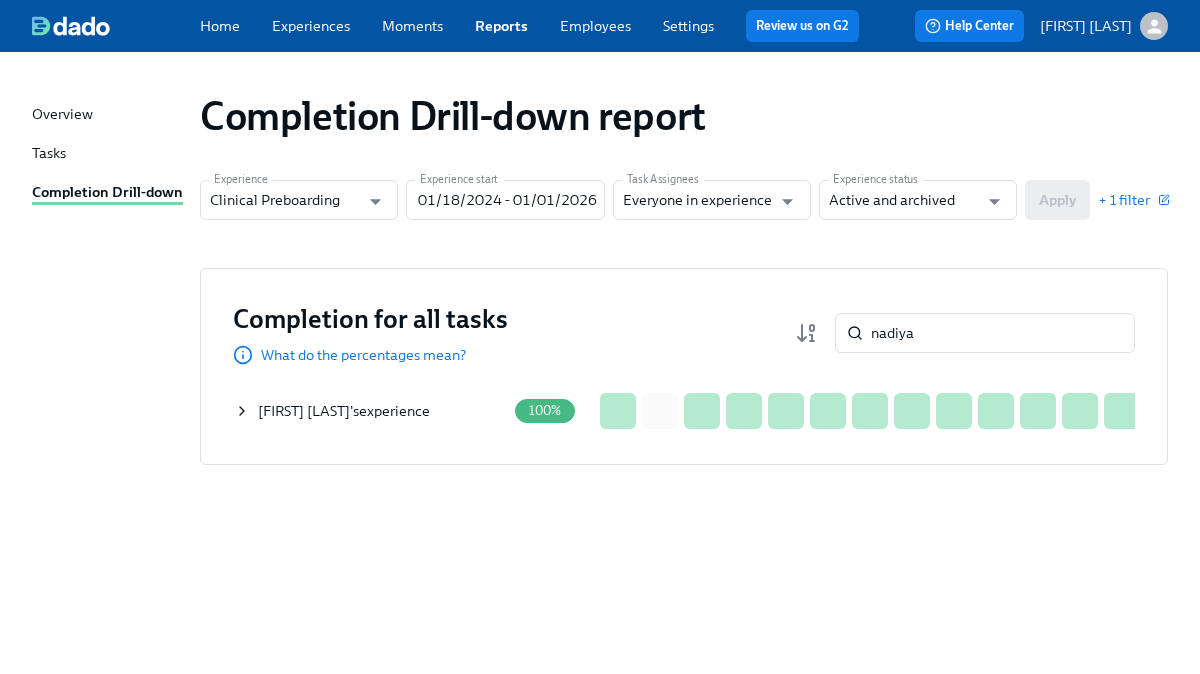 click on "Nadiyah Edwards 's  experience" at bounding box center (370, 411) 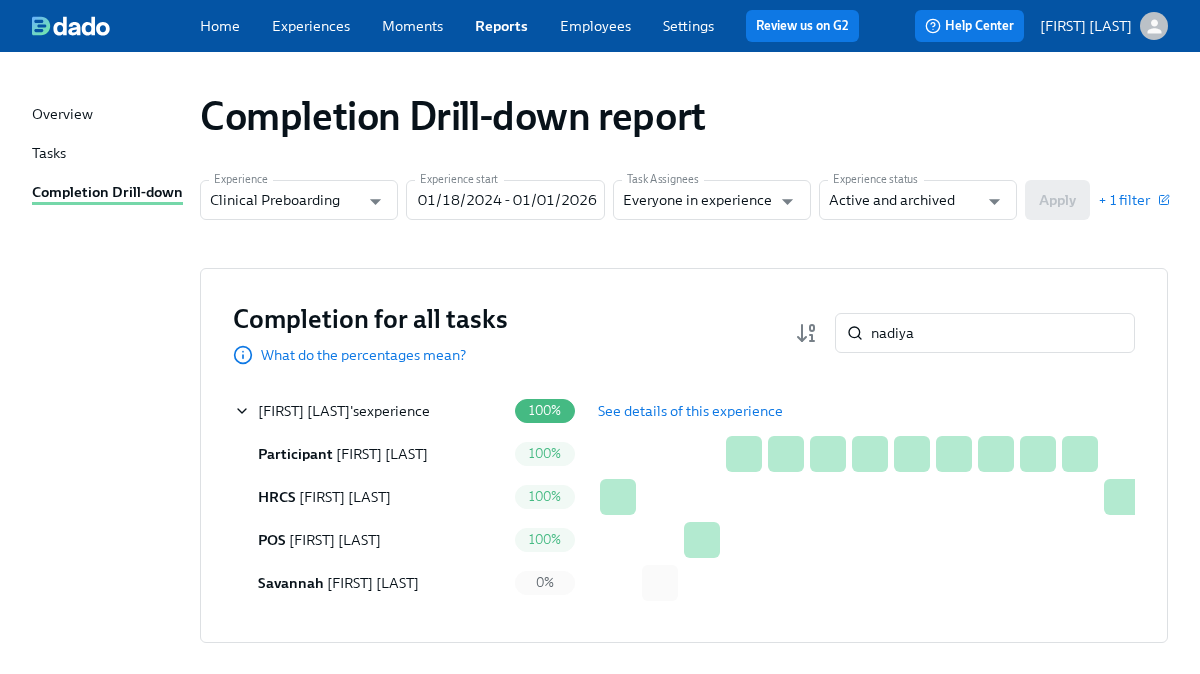 click on "See details of this experience" at bounding box center (690, 411) 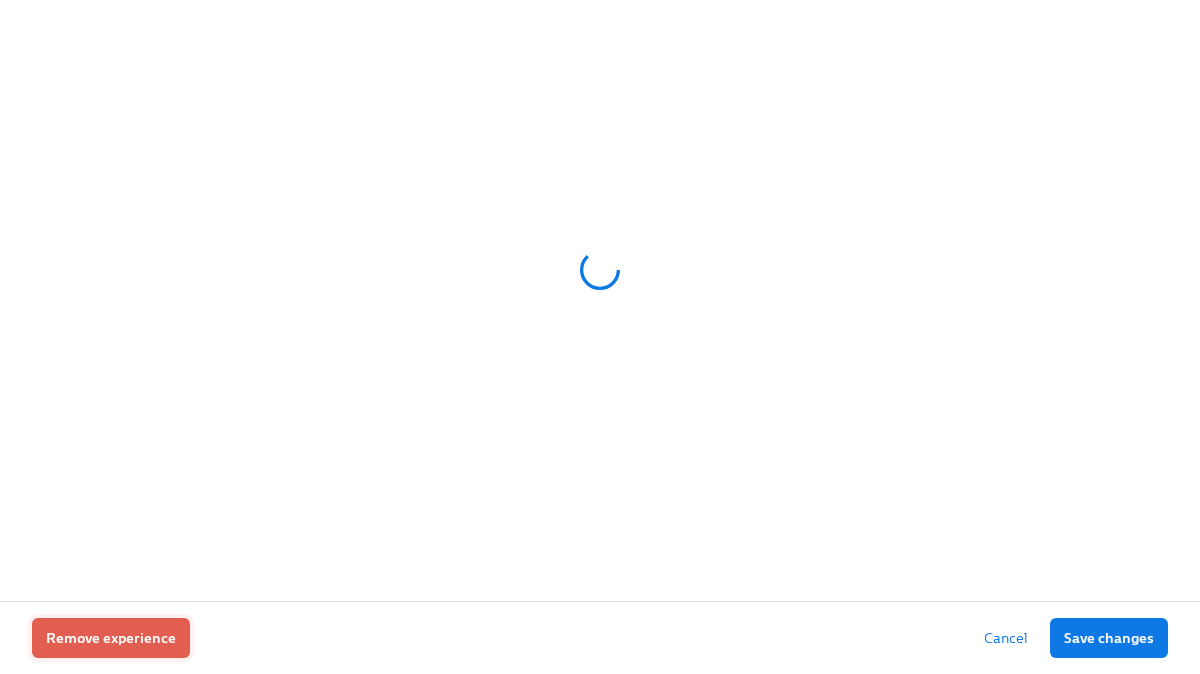 click on "Remove experience" at bounding box center [111, 638] 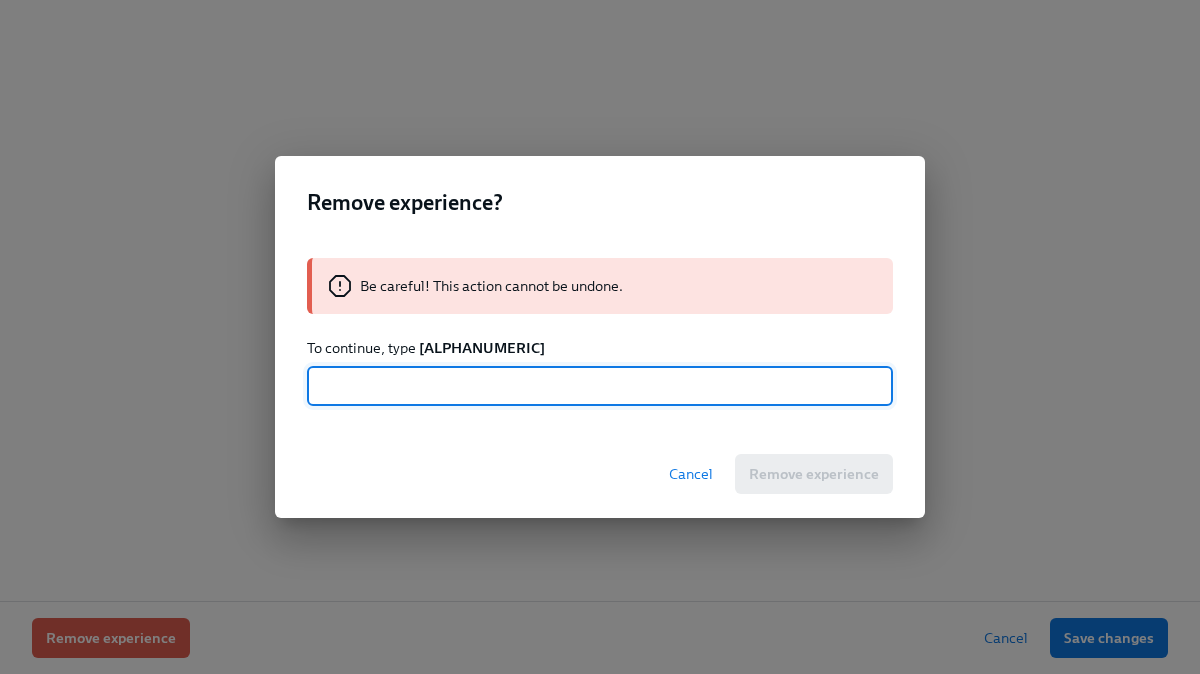 click on "YG8Yzi31CyJ" at bounding box center (482, 348) 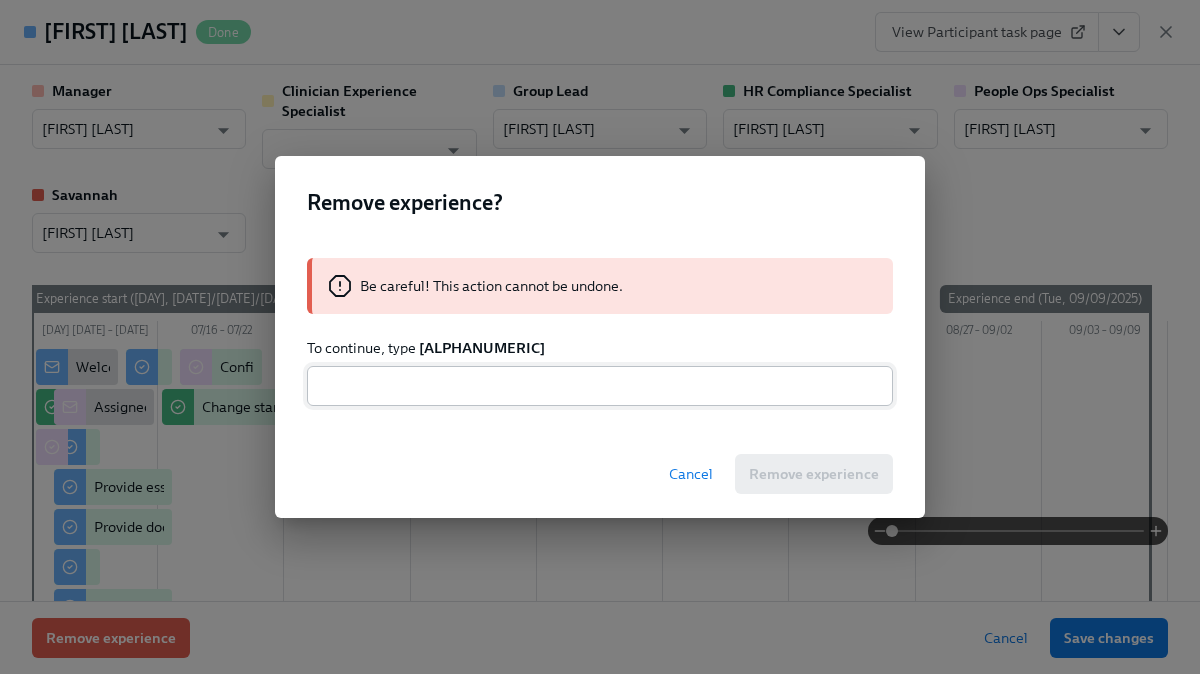 click at bounding box center (600, 386) 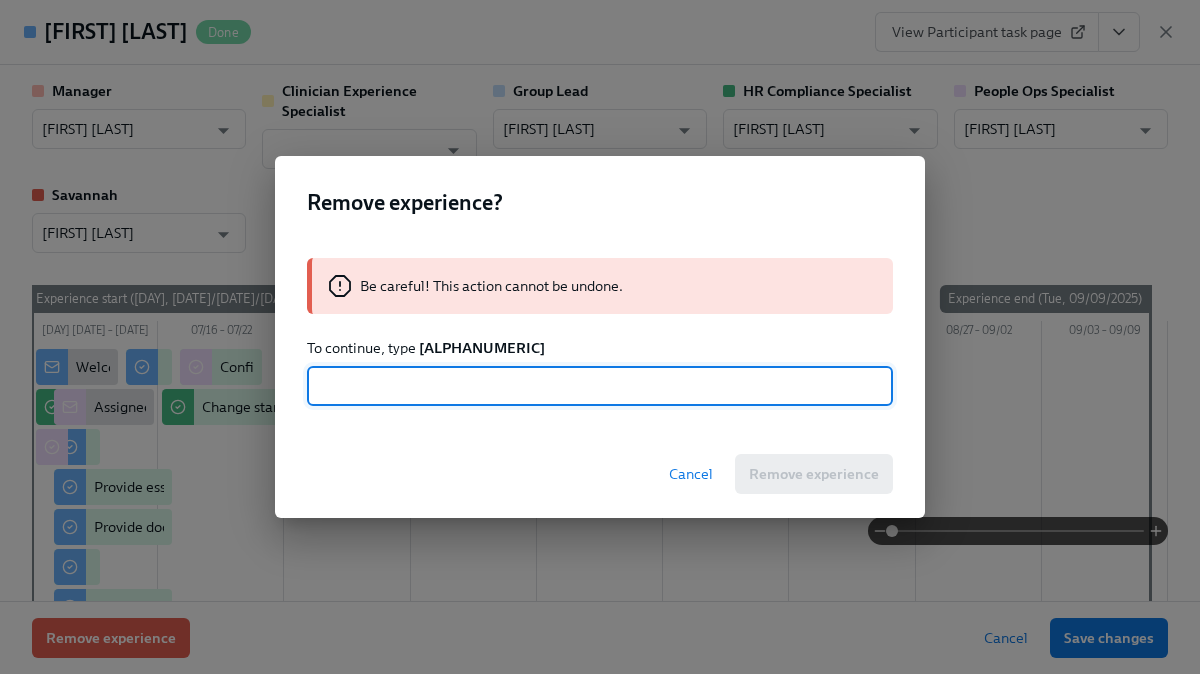paste on "YG8Yzi31CyJ" 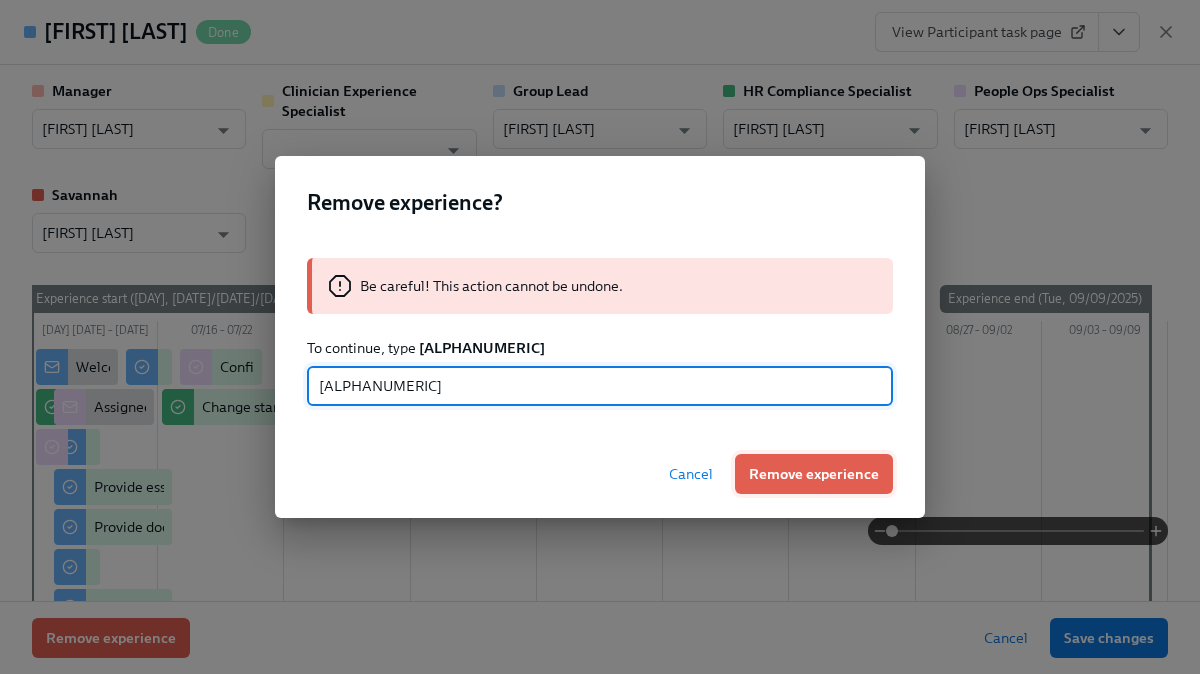 type on "YG8Yzi31CyJ" 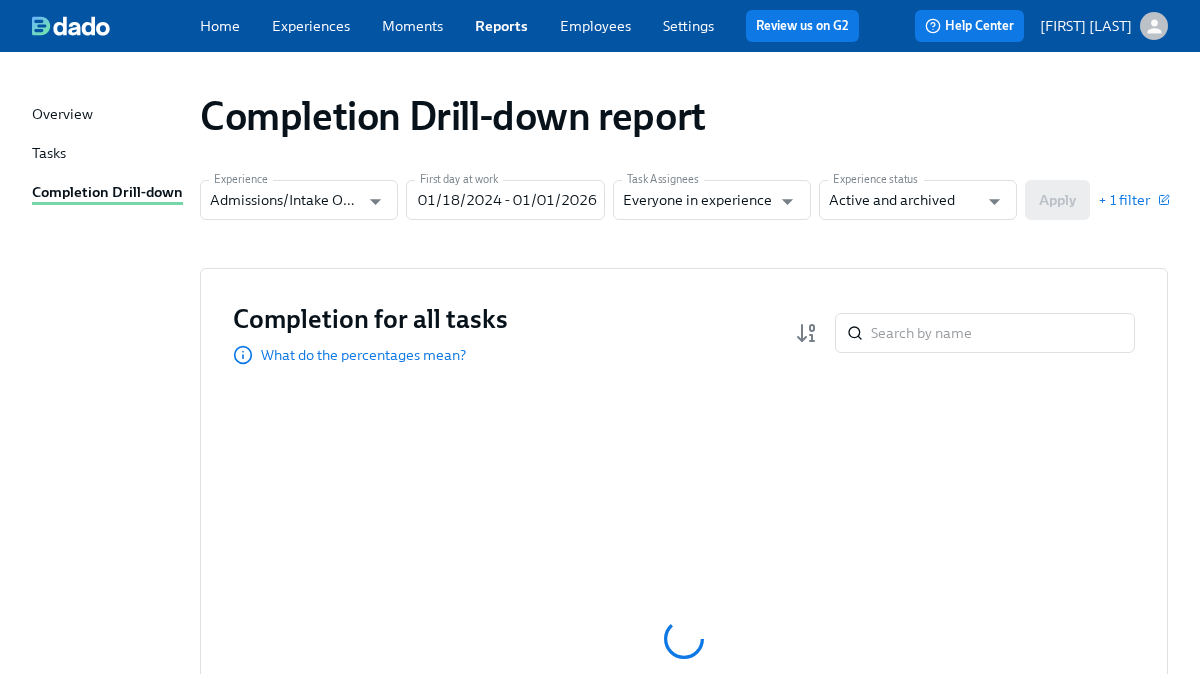 scroll, scrollTop: 0, scrollLeft: 0, axis: both 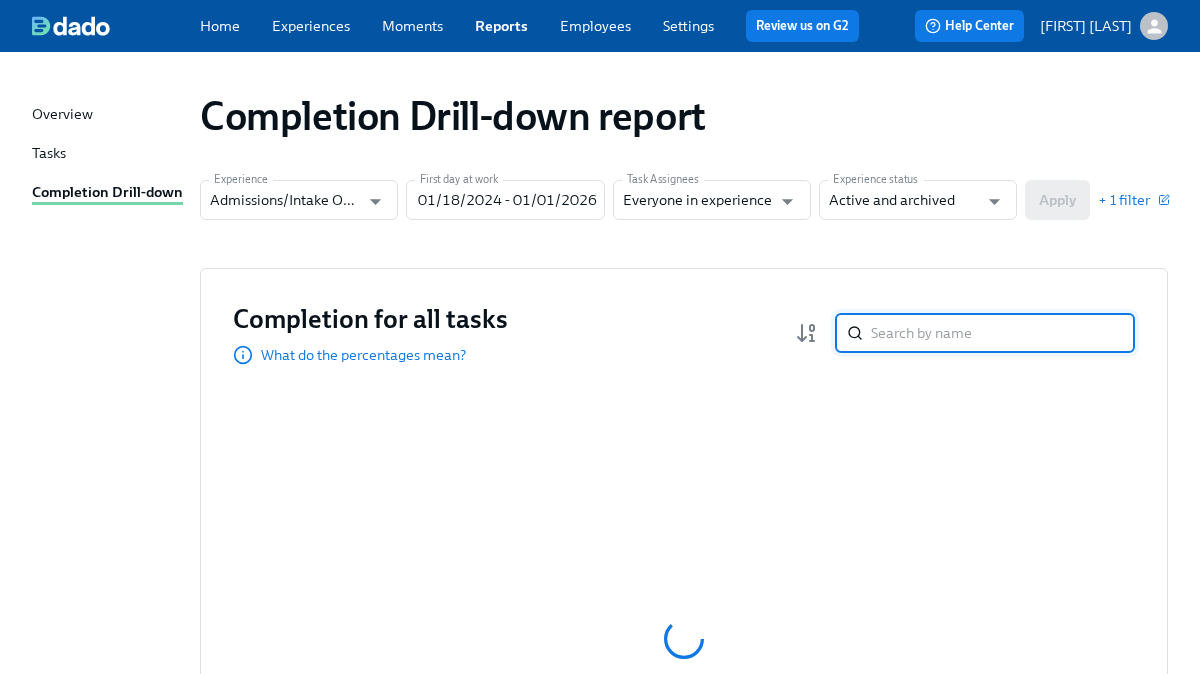 click at bounding box center [1003, 333] 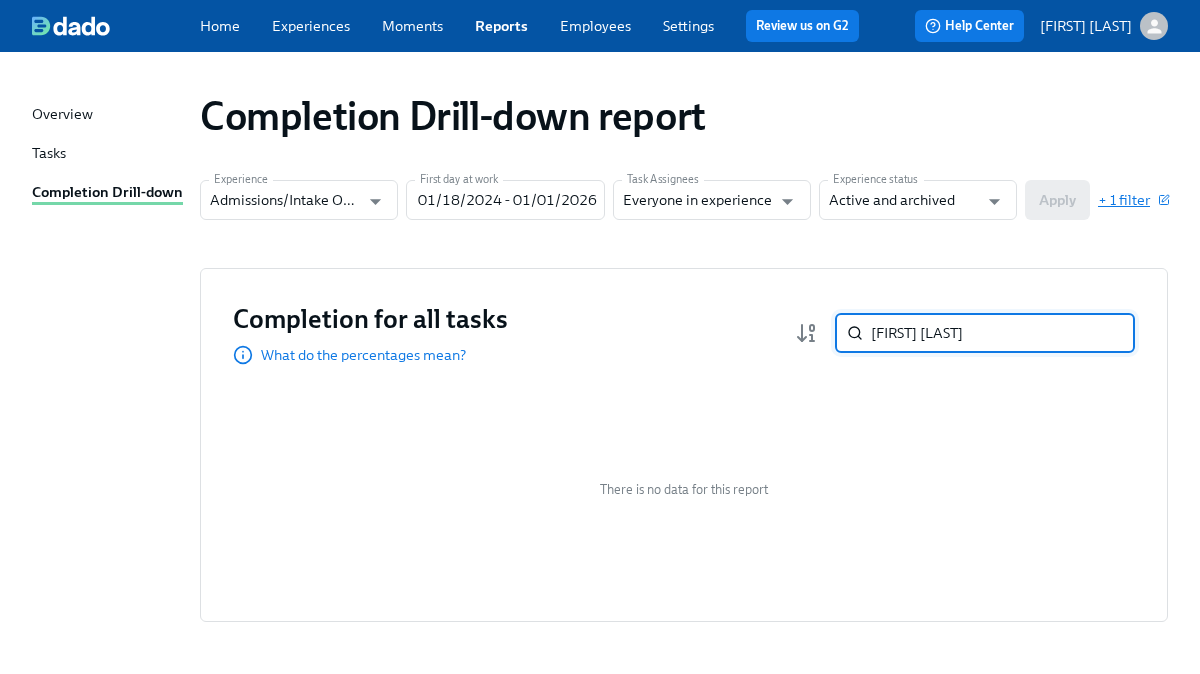 type on "[FIRST] [LAST]" 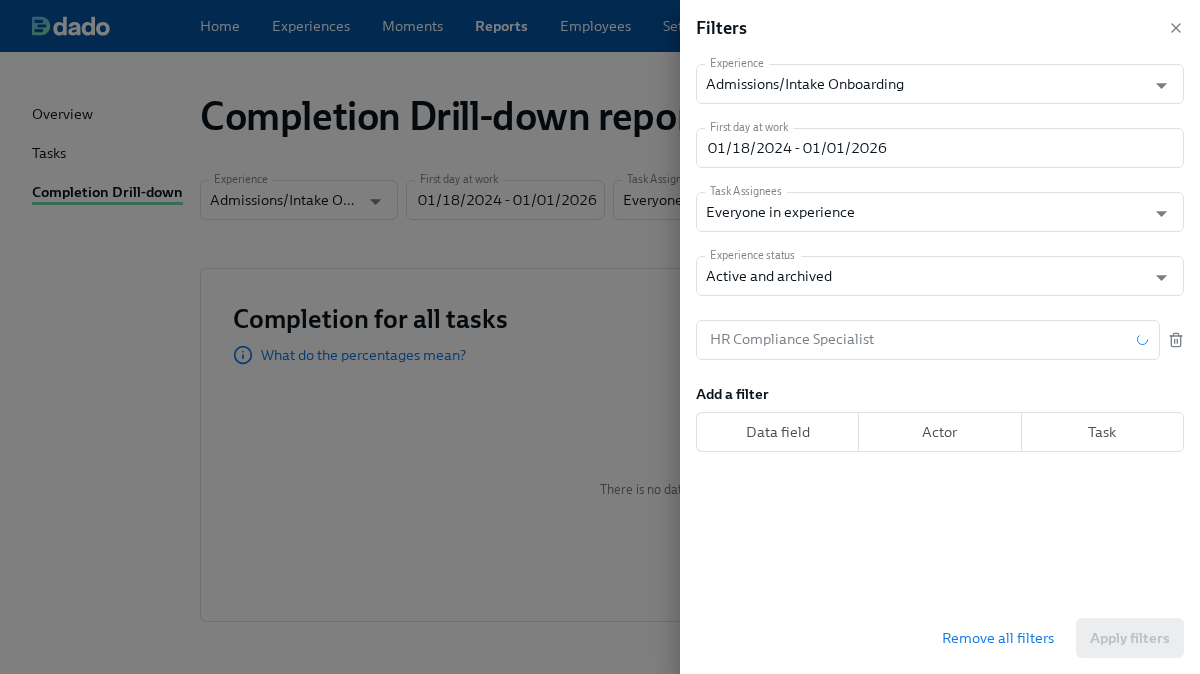 click 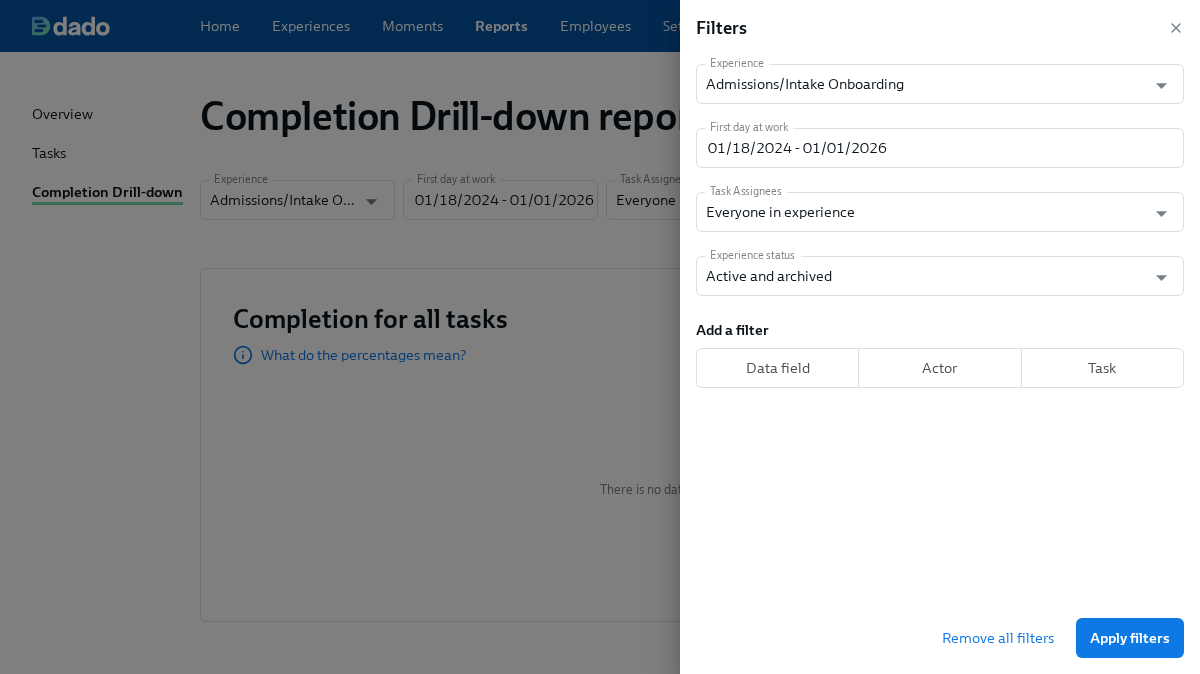 click on "Apply filters" at bounding box center (1130, 638) 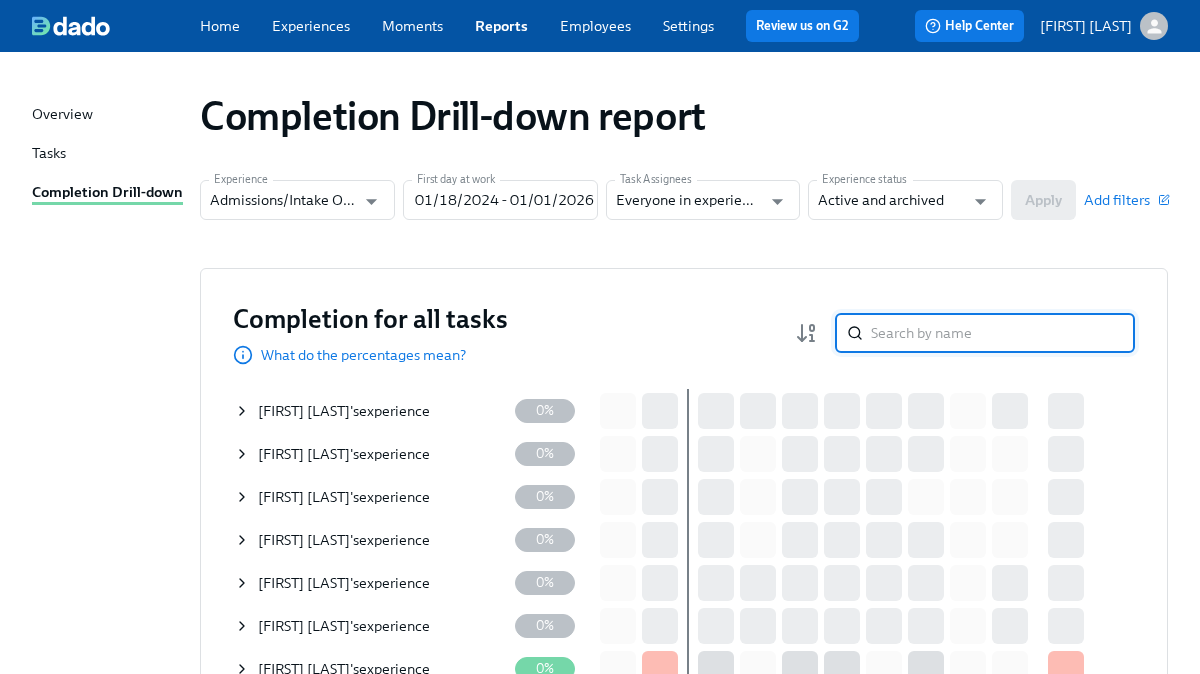 click at bounding box center (1003, 333) 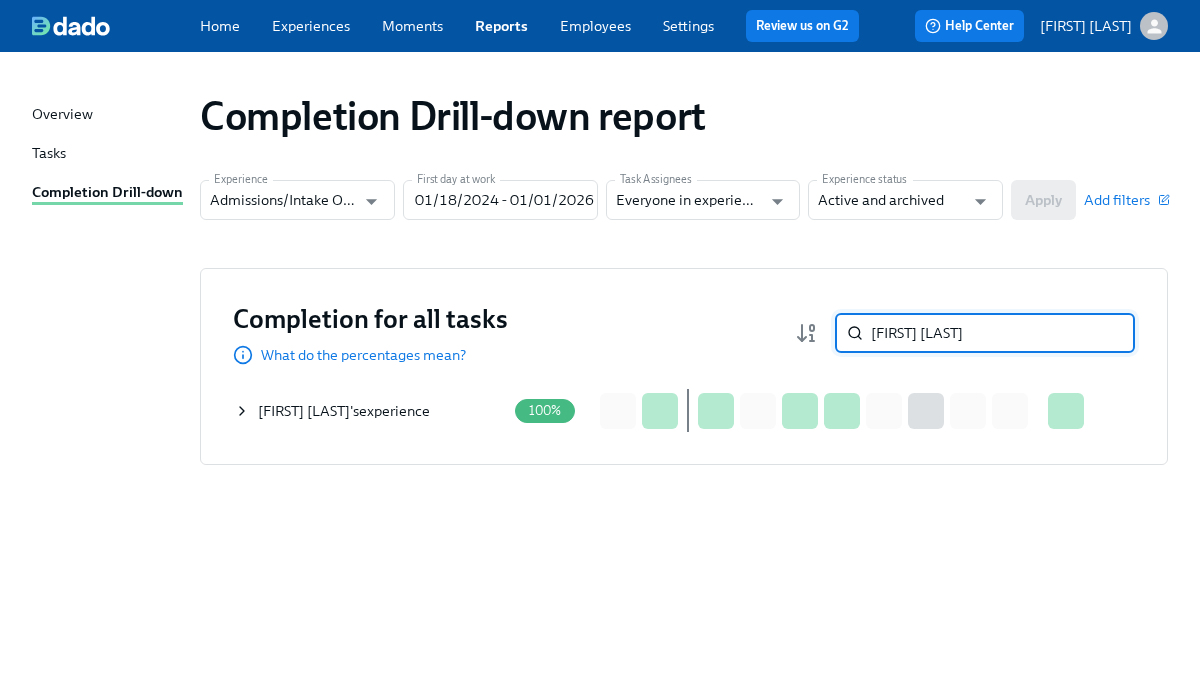 type on "[FIRST] [LAST]" 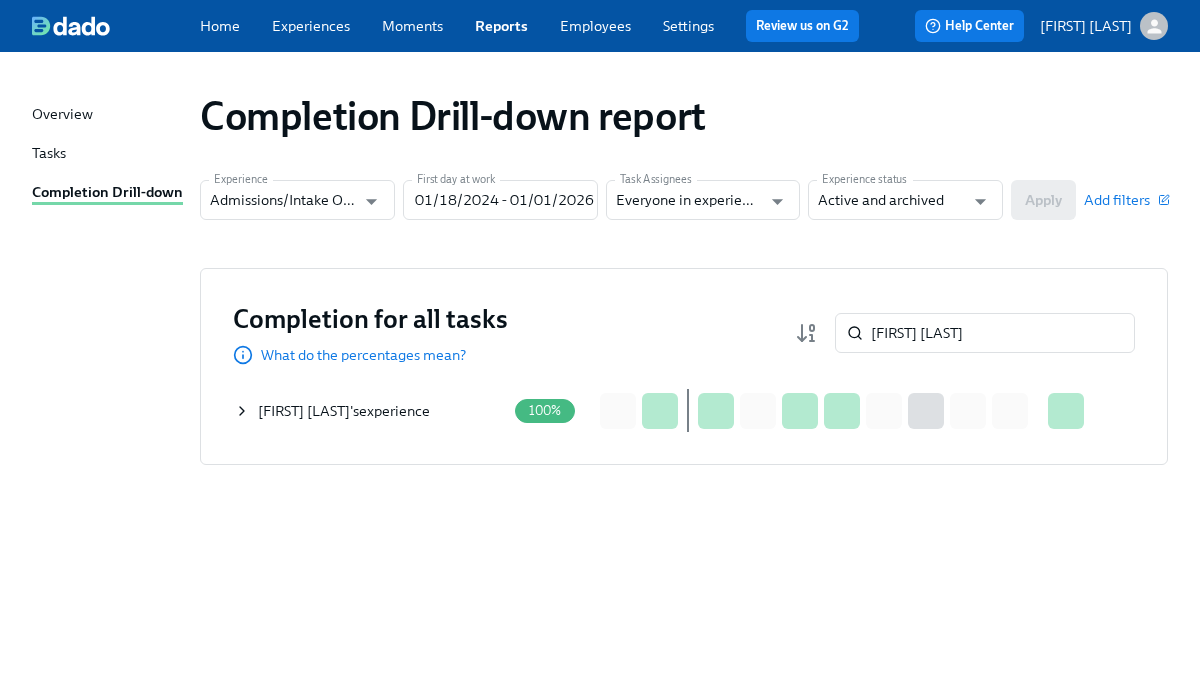 click 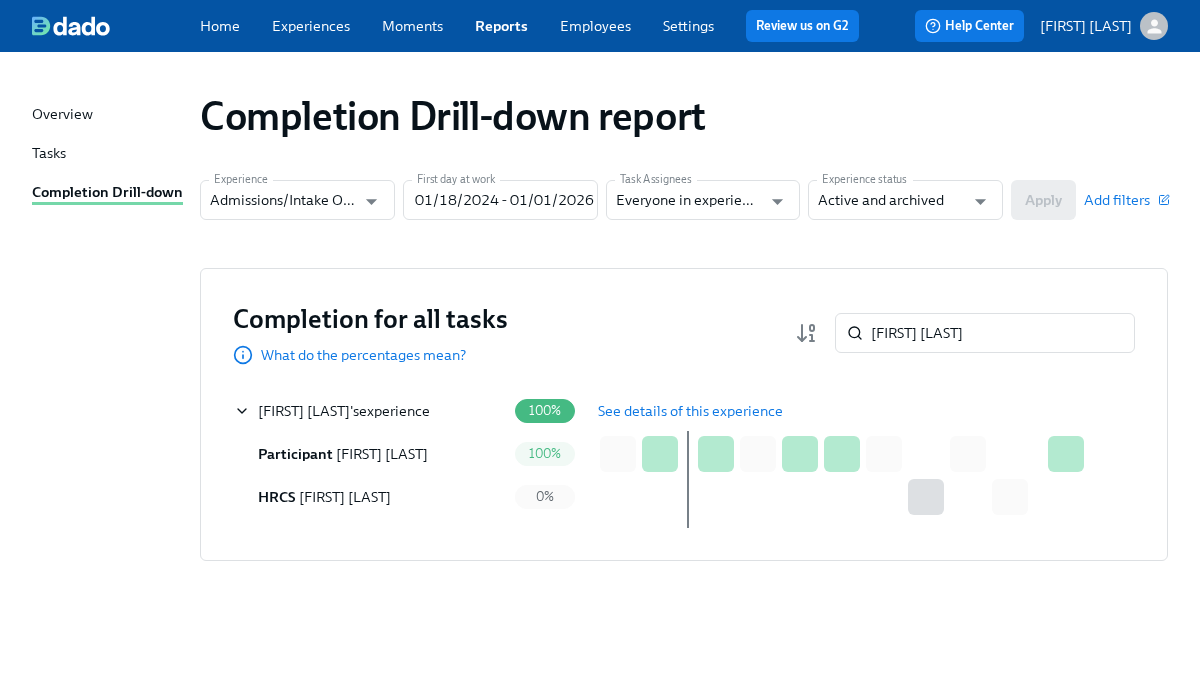 click on "See details of this experience" at bounding box center (690, 411) 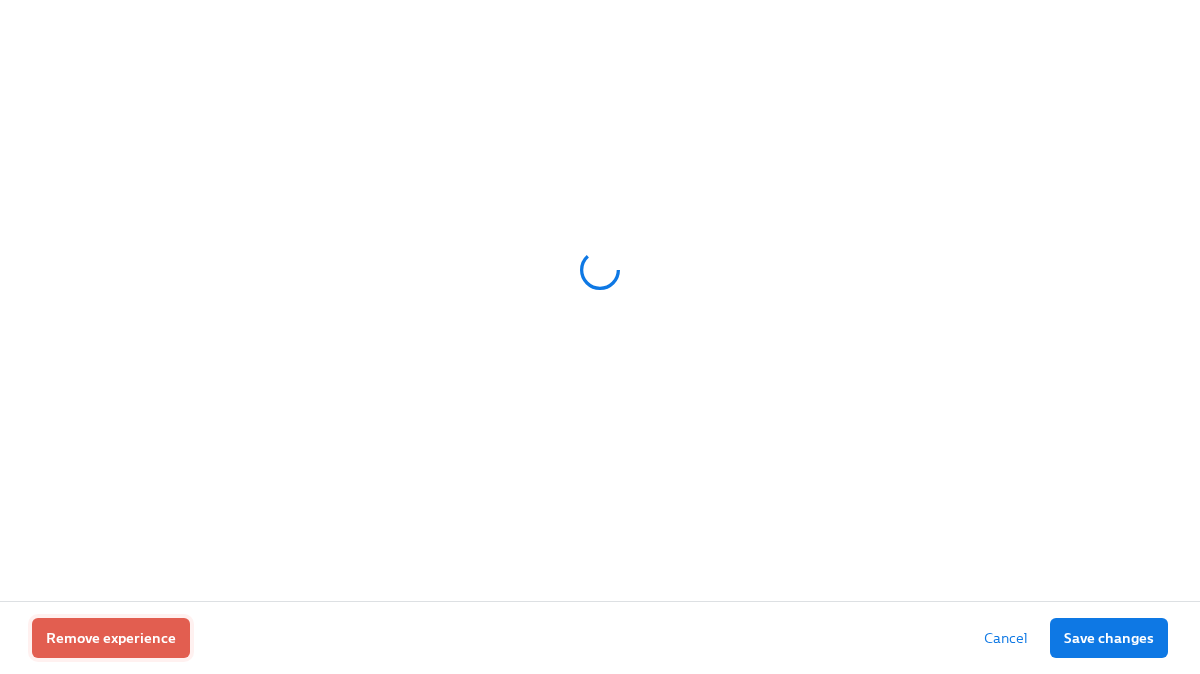 click on "Remove experience" at bounding box center (111, 638) 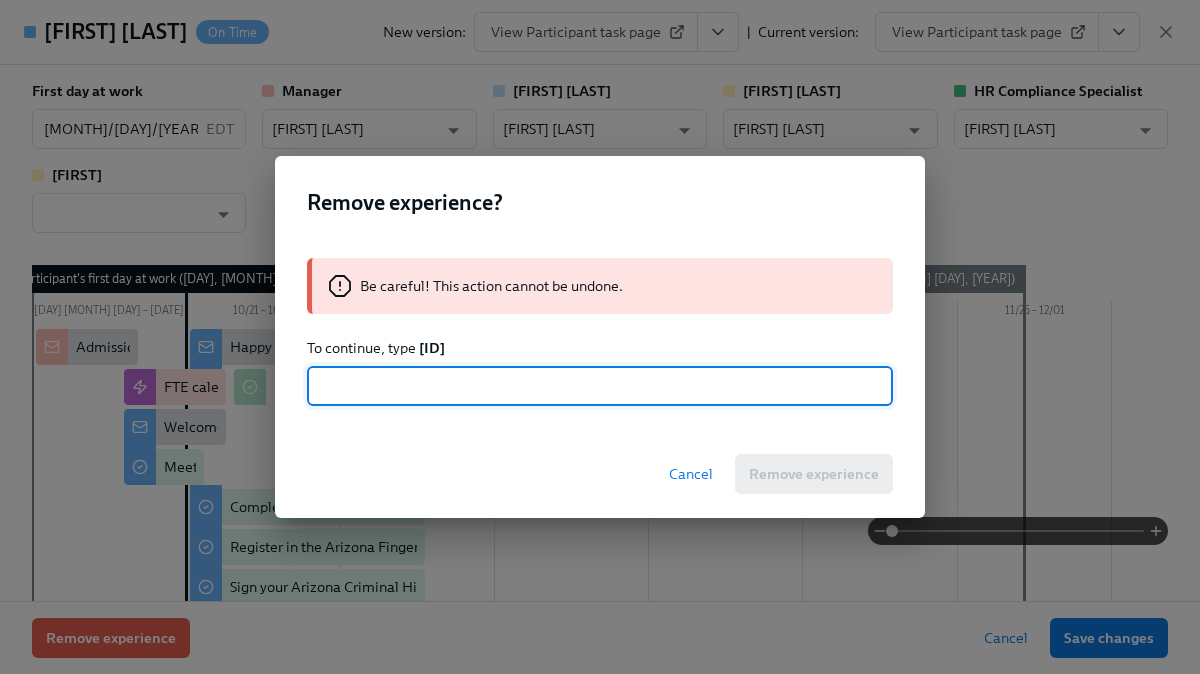 click on "[ID]" at bounding box center [432, 348] 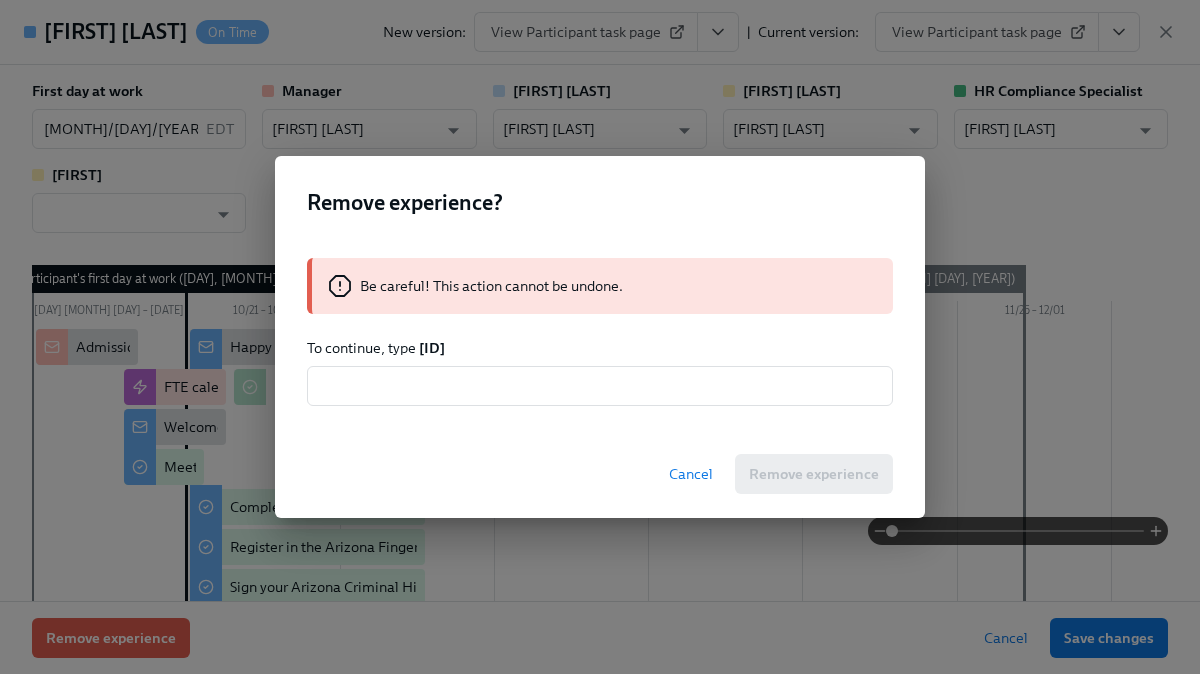 click on "[ID]" at bounding box center (432, 348) 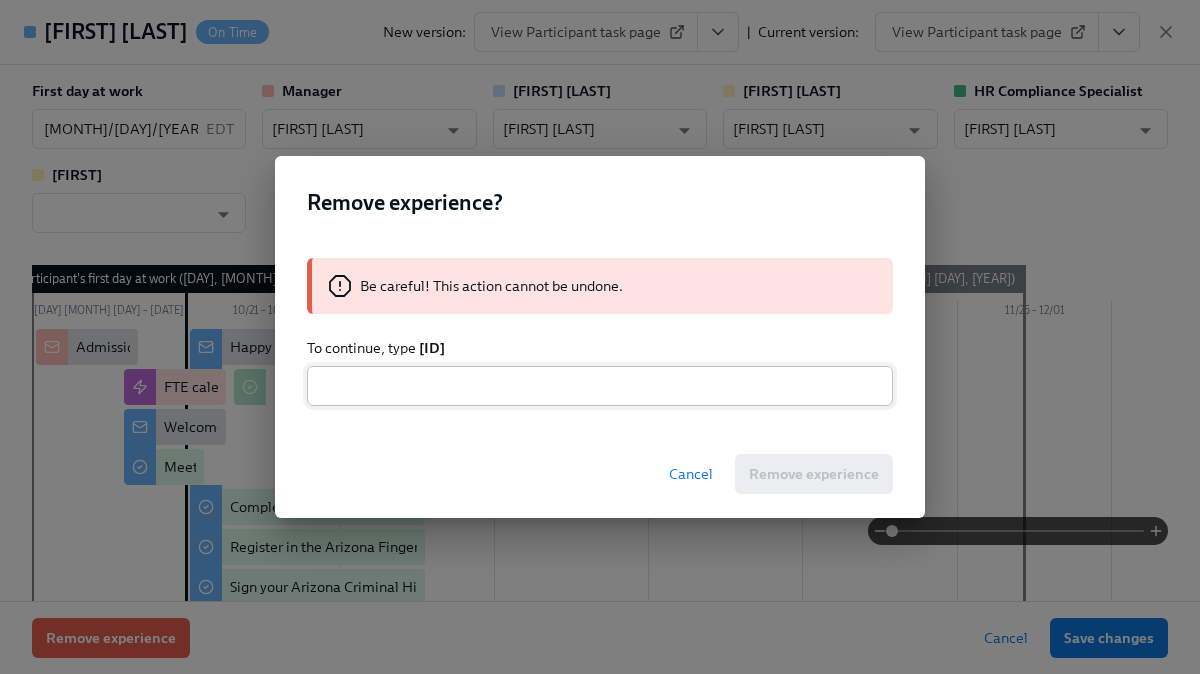 click at bounding box center [600, 386] 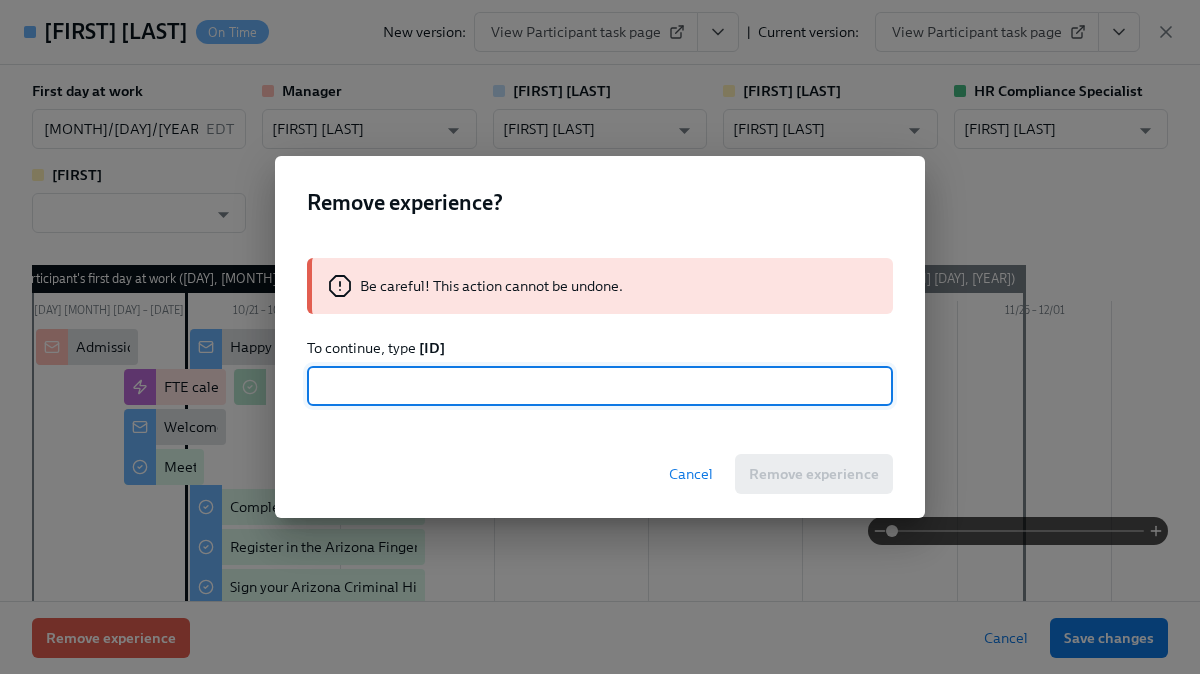 paste on "[ID]" 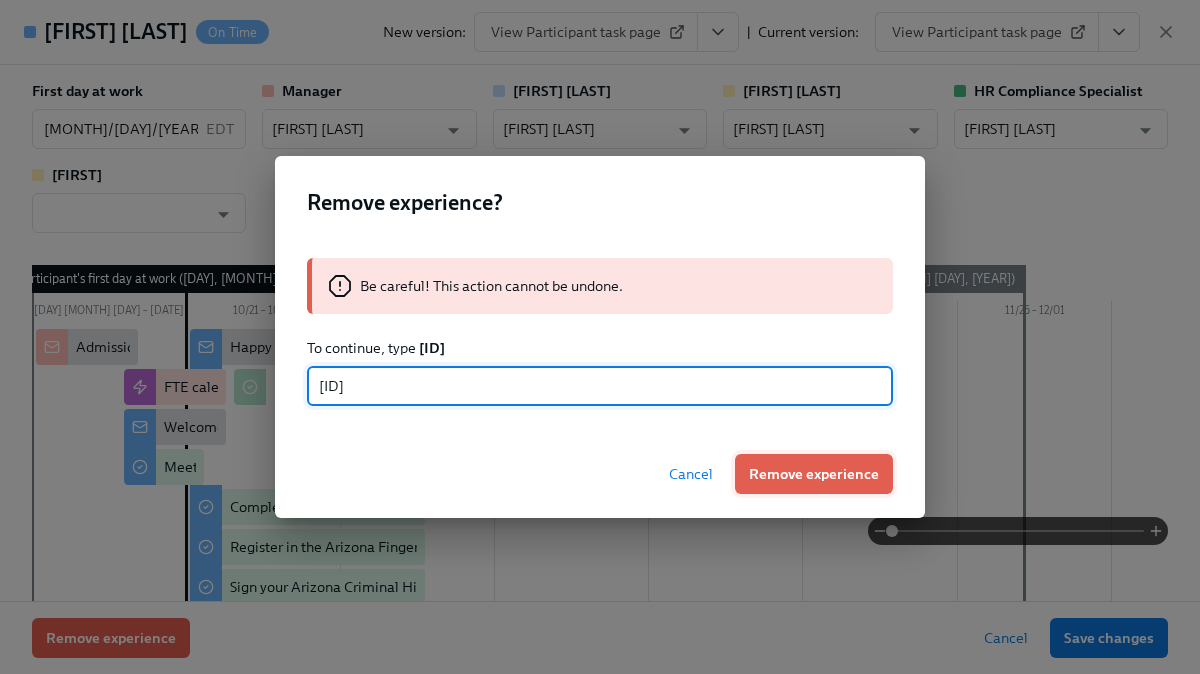 type on "[ID]" 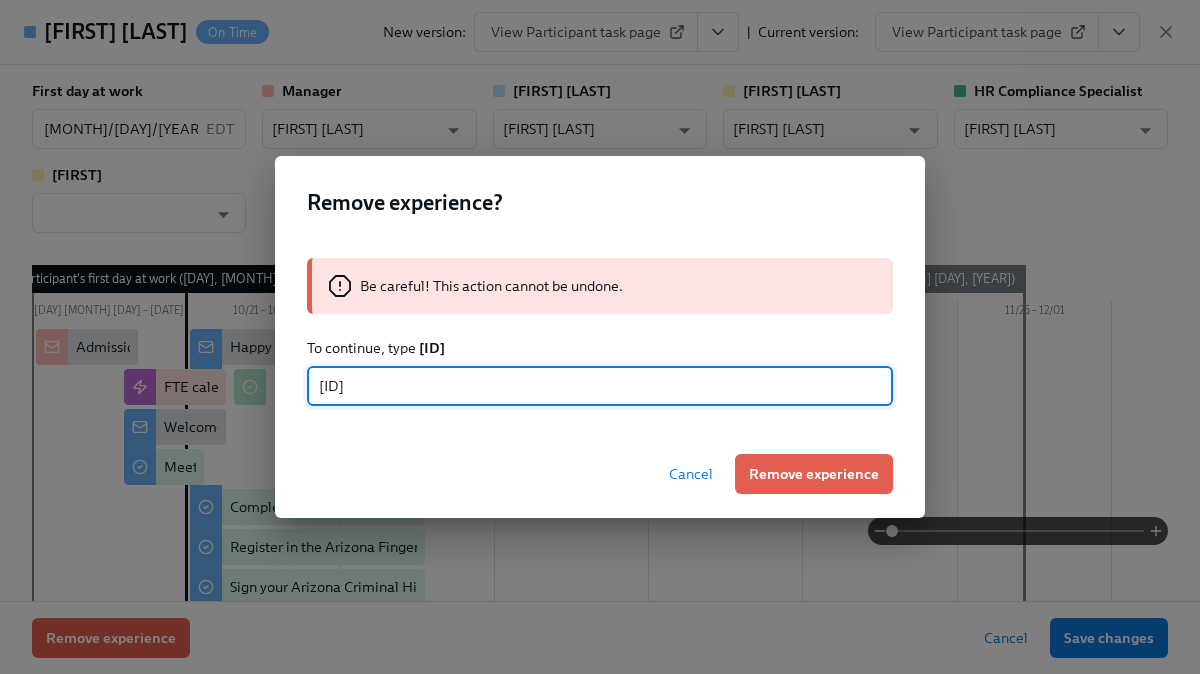 click on "Remove experience" at bounding box center (814, 474) 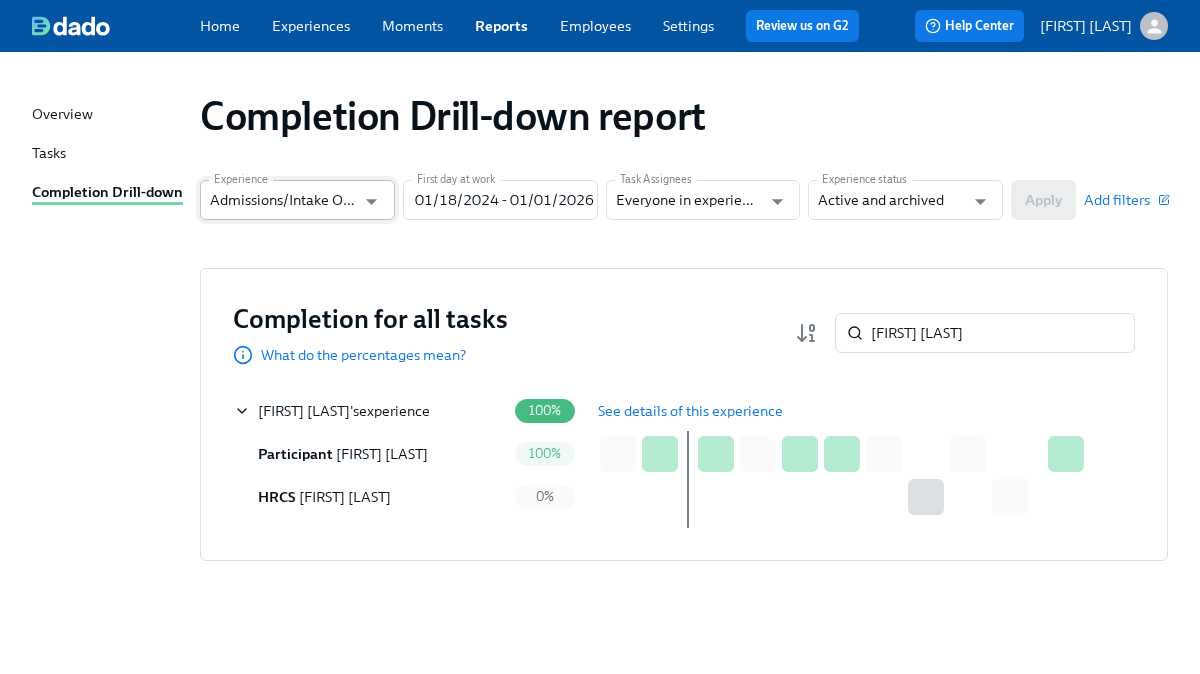 click on "Admissions/Intake Onboarding" at bounding box center [283, 200] 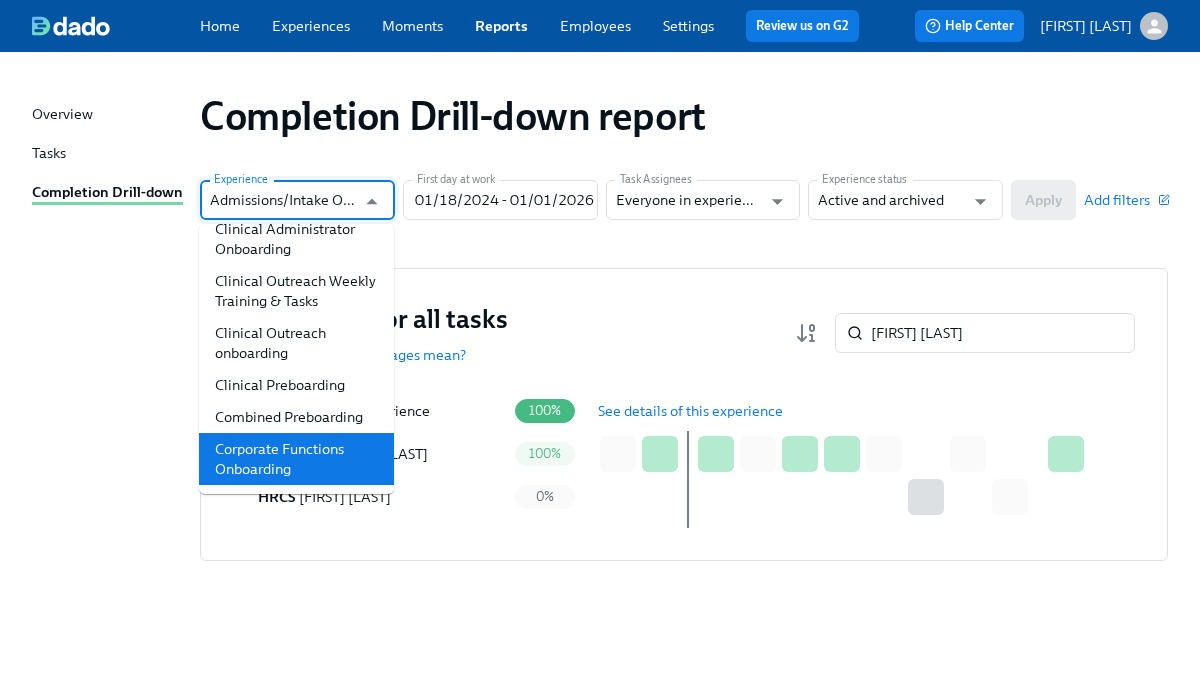 scroll, scrollTop: 561, scrollLeft: 0, axis: vertical 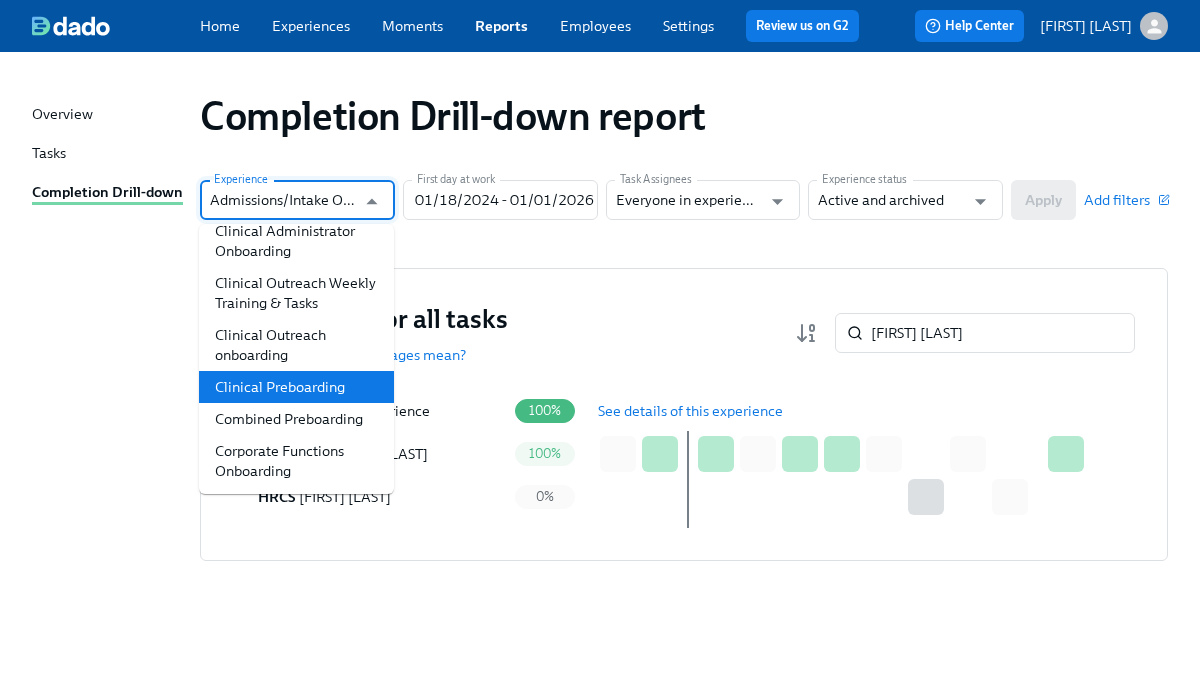 click on "Clinical Preboarding" at bounding box center (296, 387) 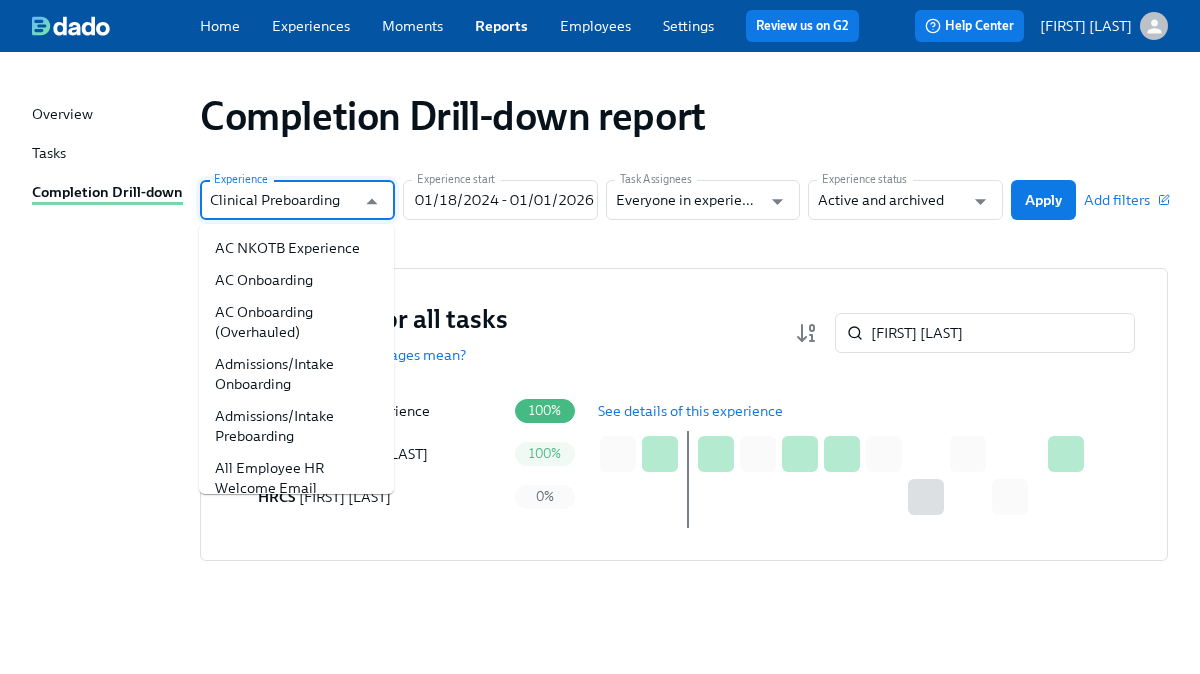 click on "Clinical Preboarding" at bounding box center (283, 200) 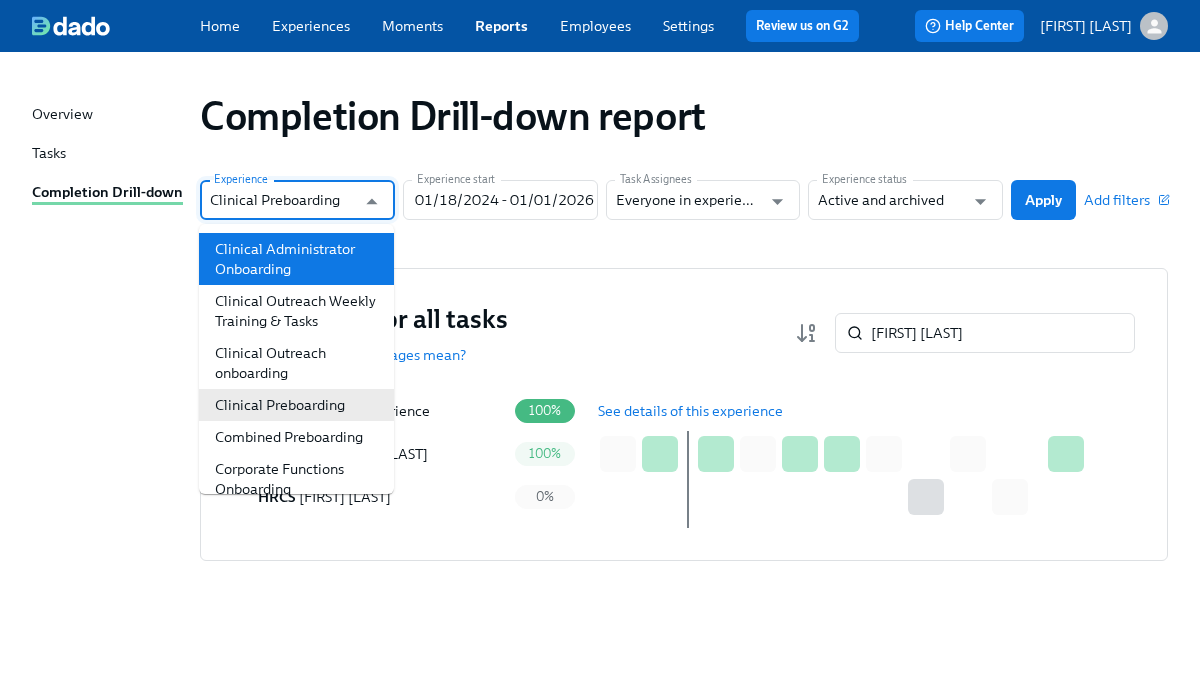 scroll, scrollTop: 552, scrollLeft: 0, axis: vertical 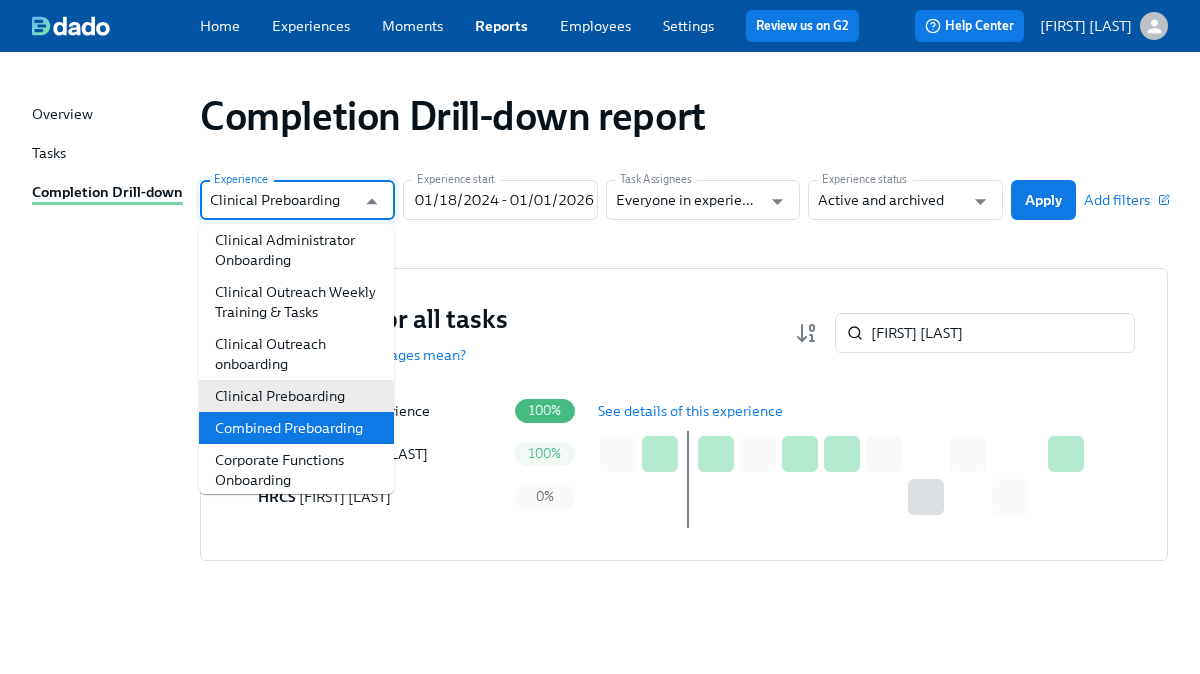 click on "Combined Preboarding" at bounding box center (296, 428) 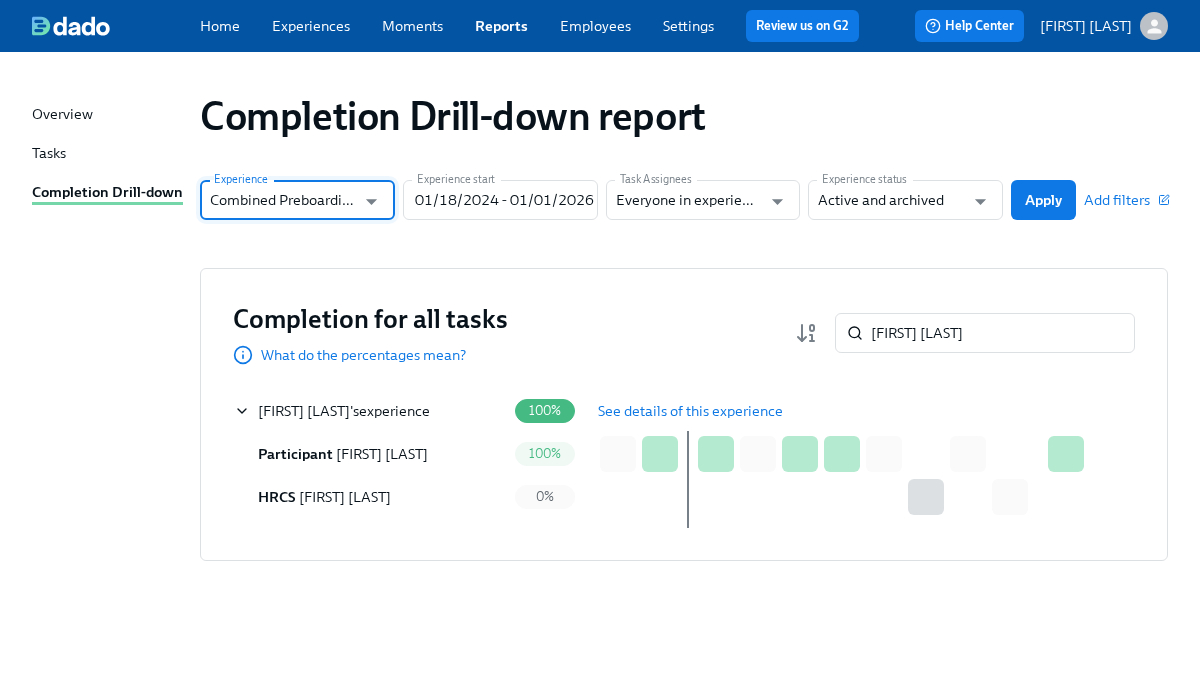 click on "Apply" at bounding box center [1043, 200] 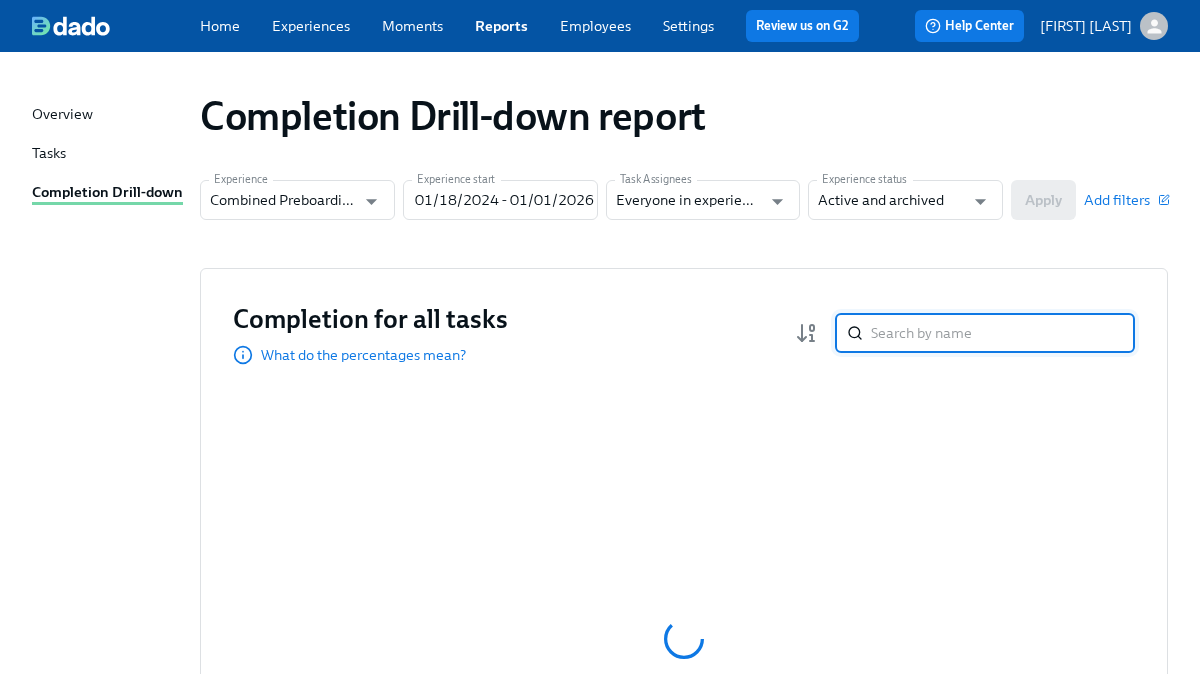 click at bounding box center (1003, 333) 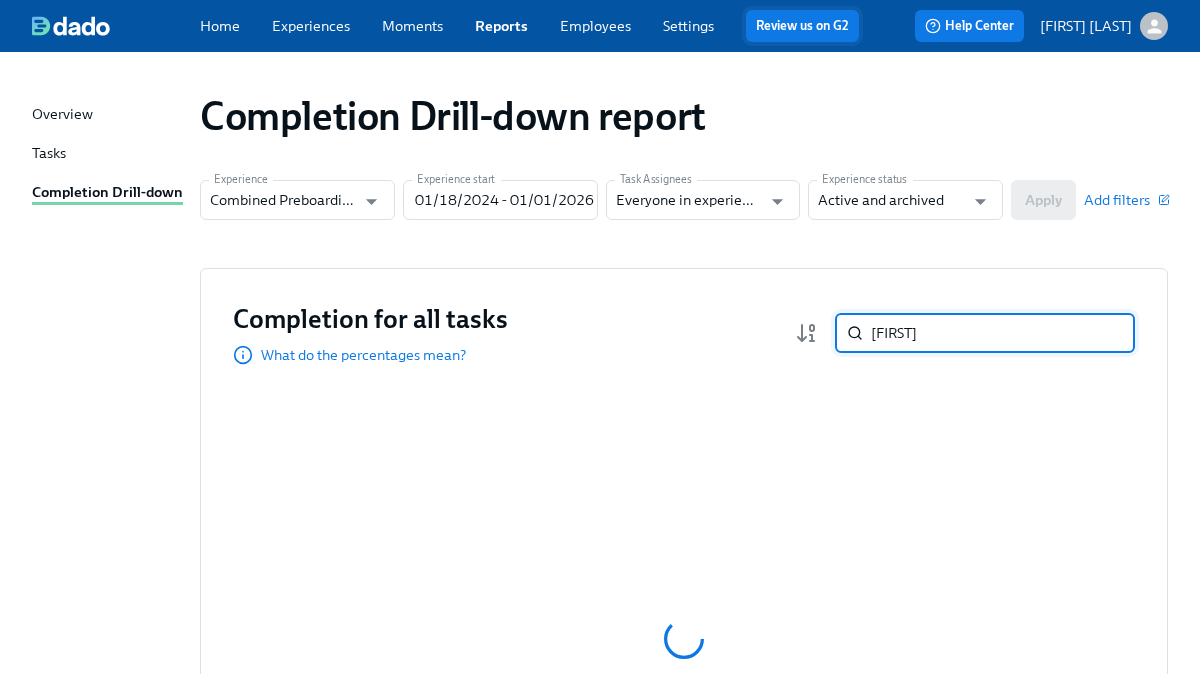 type on "[FIRST]" 